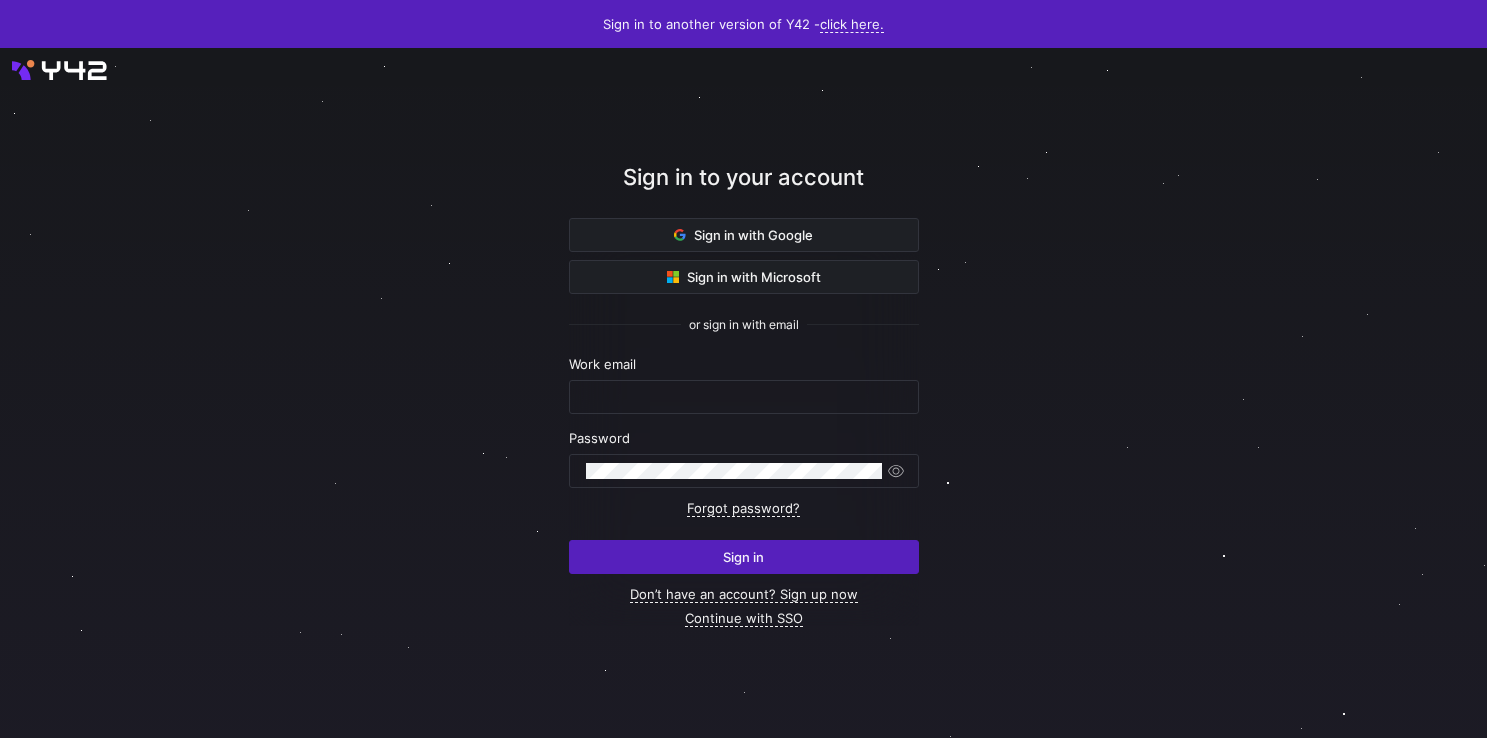 scroll, scrollTop: 0, scrollLeft: 0, axis: both 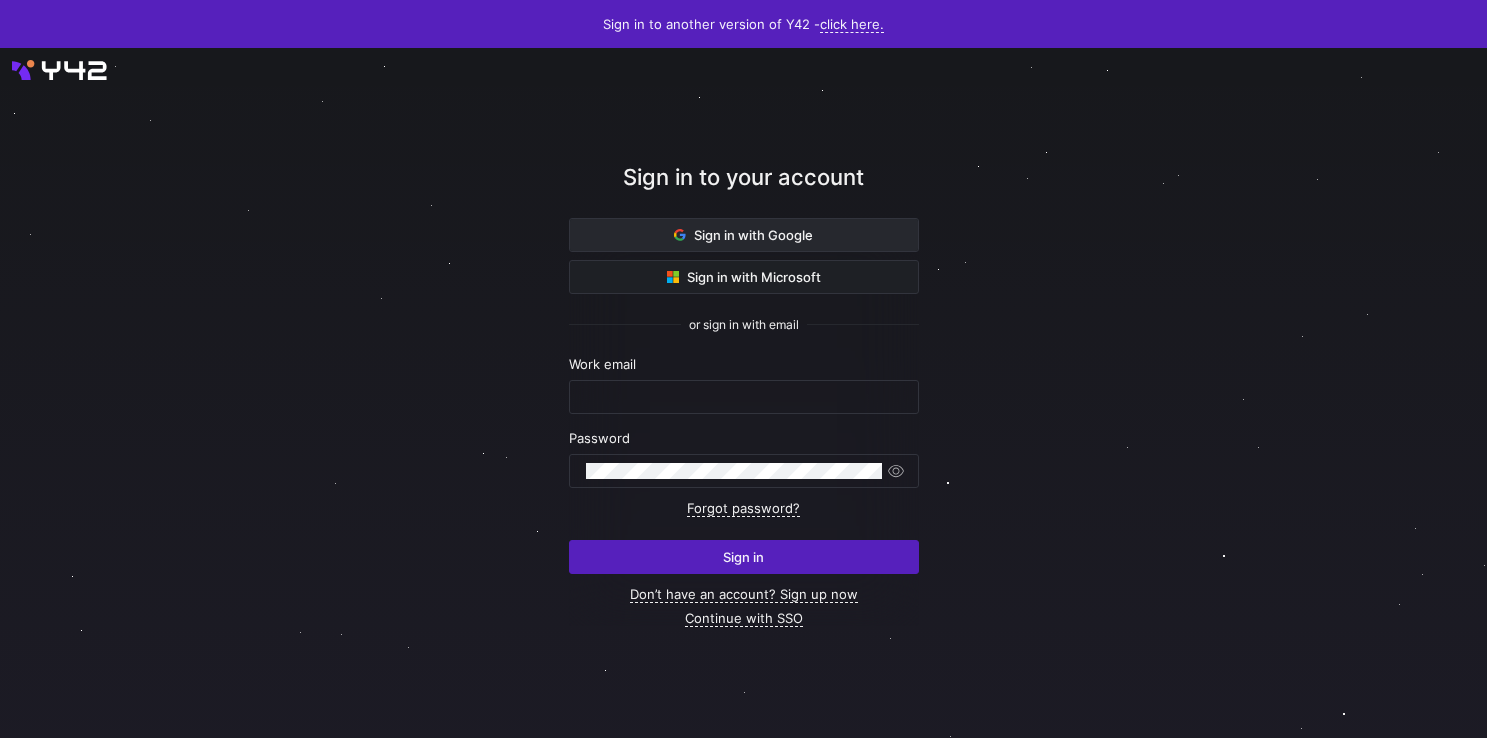 click on "Sign in with Google" at bounding box center [743, 235] 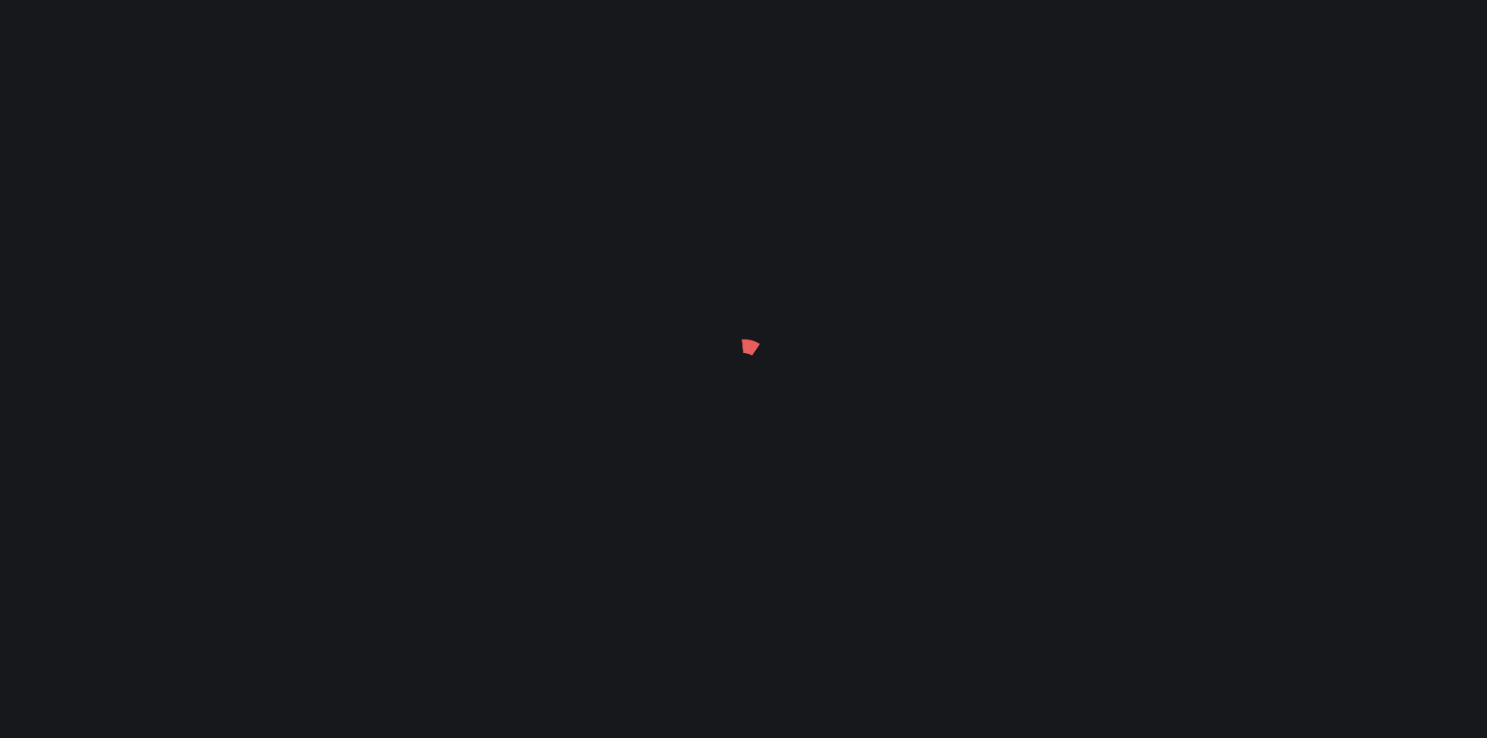 scroll, scrollTop: 0, scrollLeft: 0, axis: both 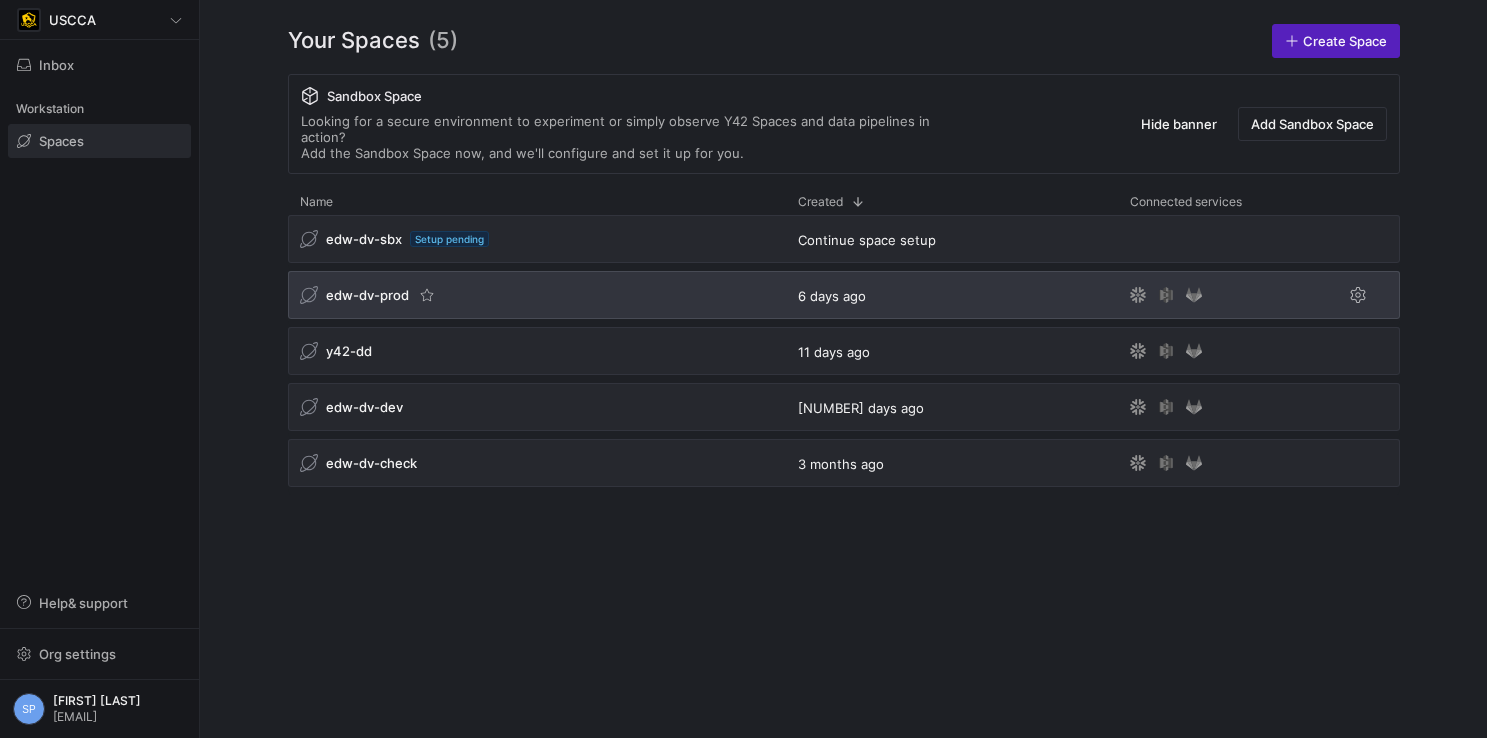 click on "edw-dv-prod" at bounding box center (367, 295) 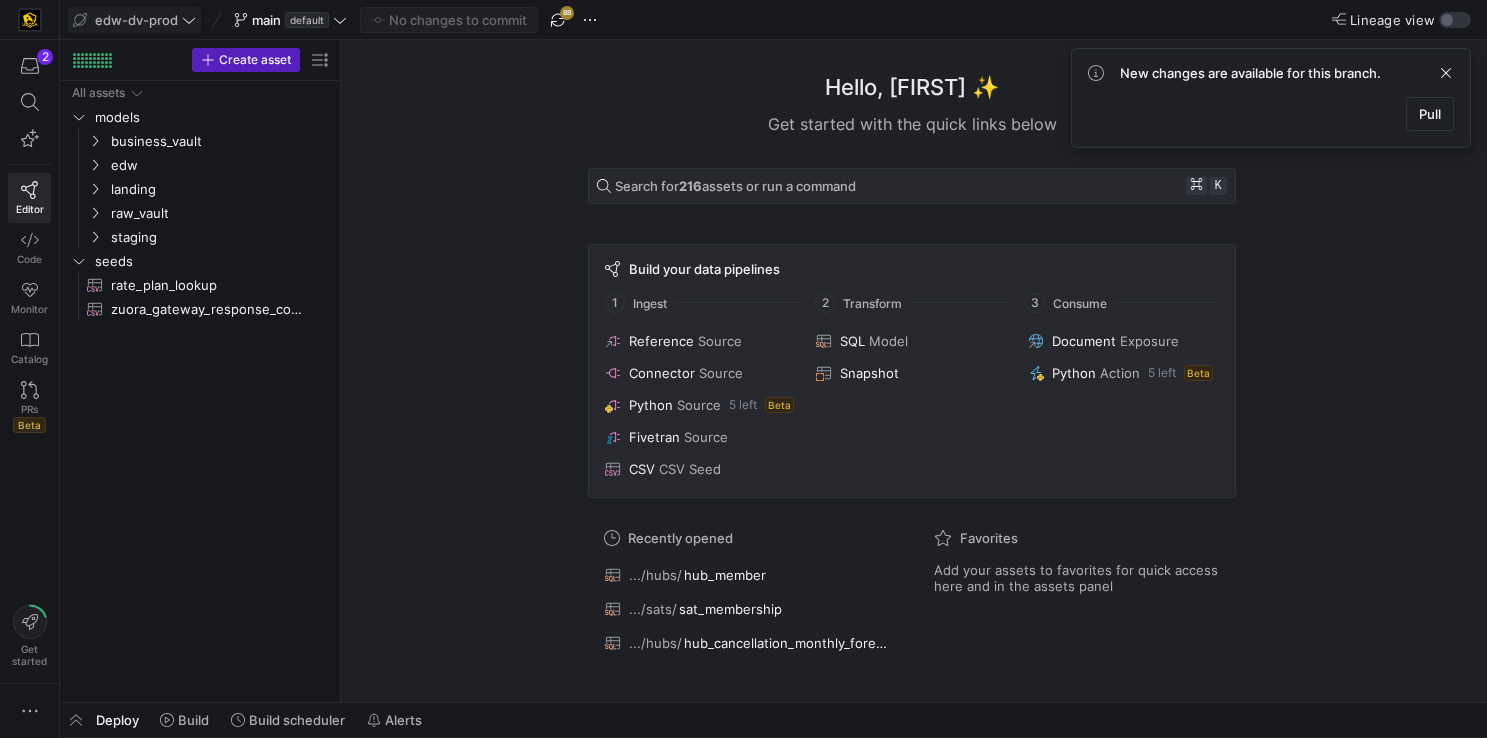click at bounding box center (189, 20) 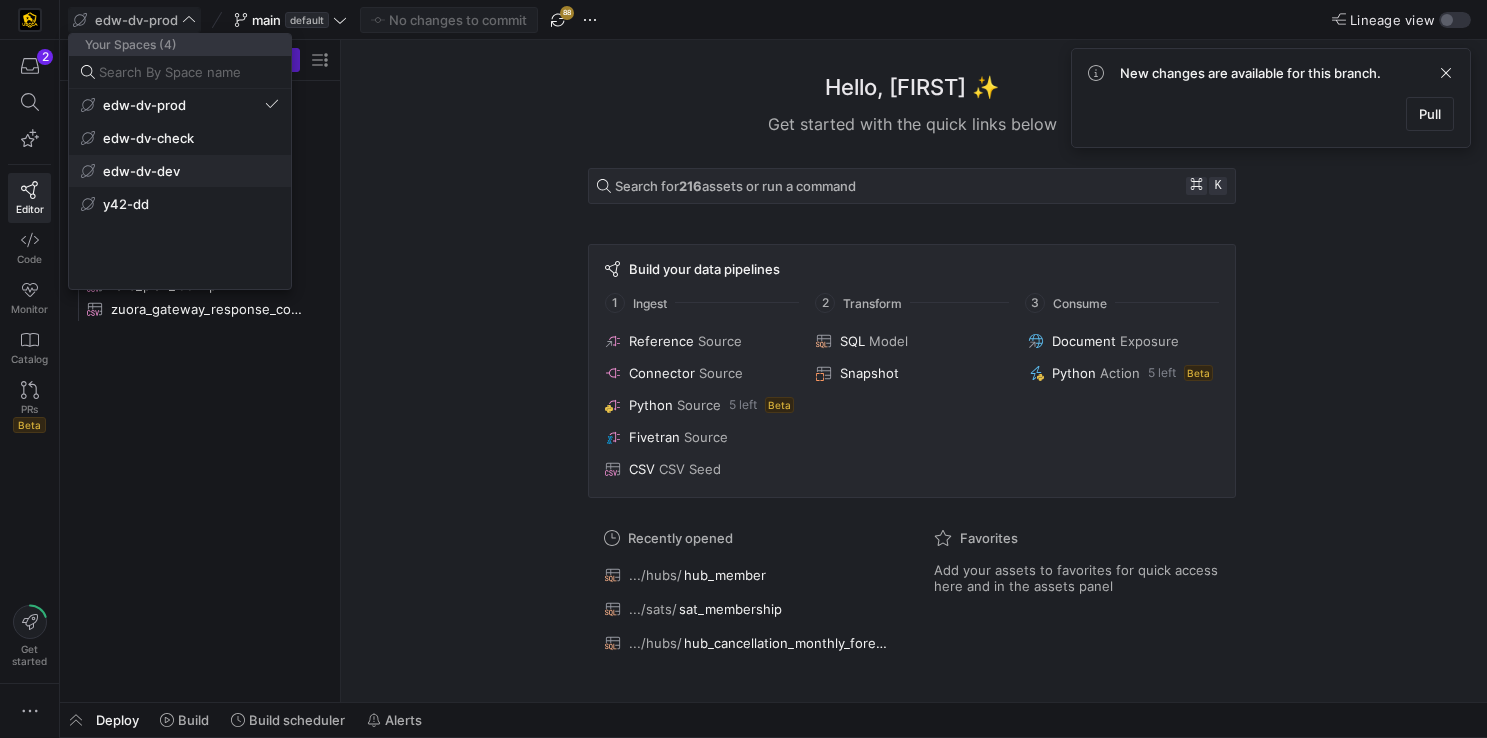 click on "edw-dv-dev" at bounding box center (180, 105) 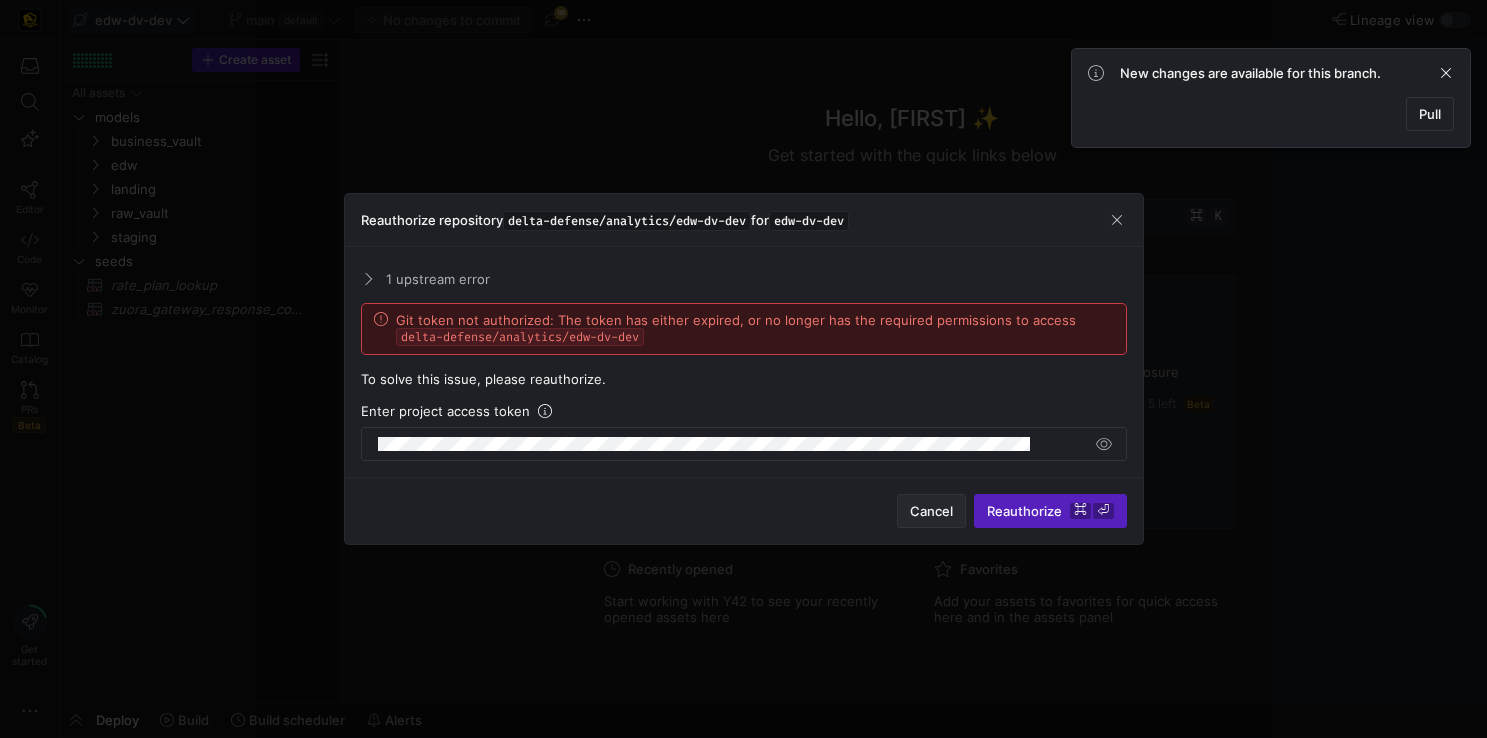 click on "Cancel" at bounding box center (931, 511) 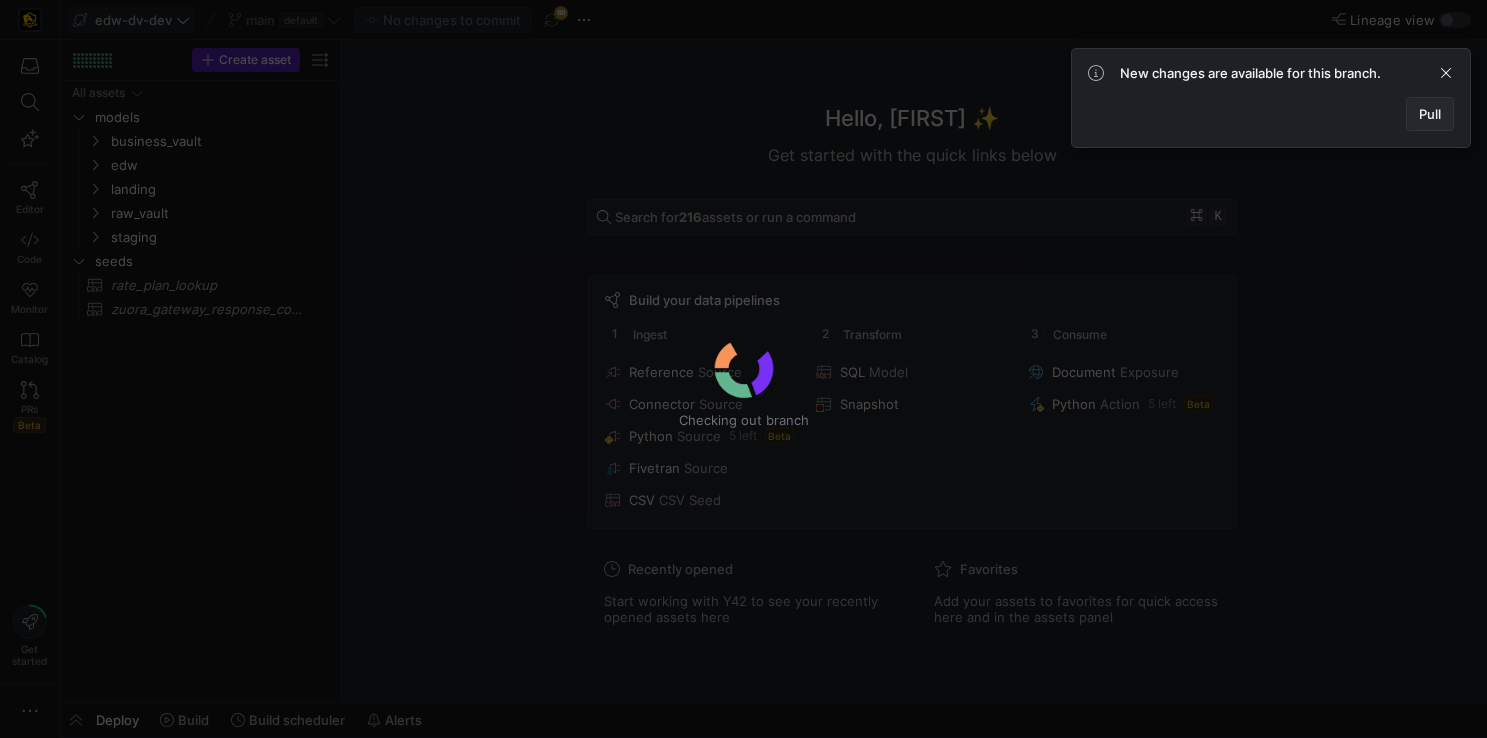 click on "Pull" at bounding box center (1430, 114) 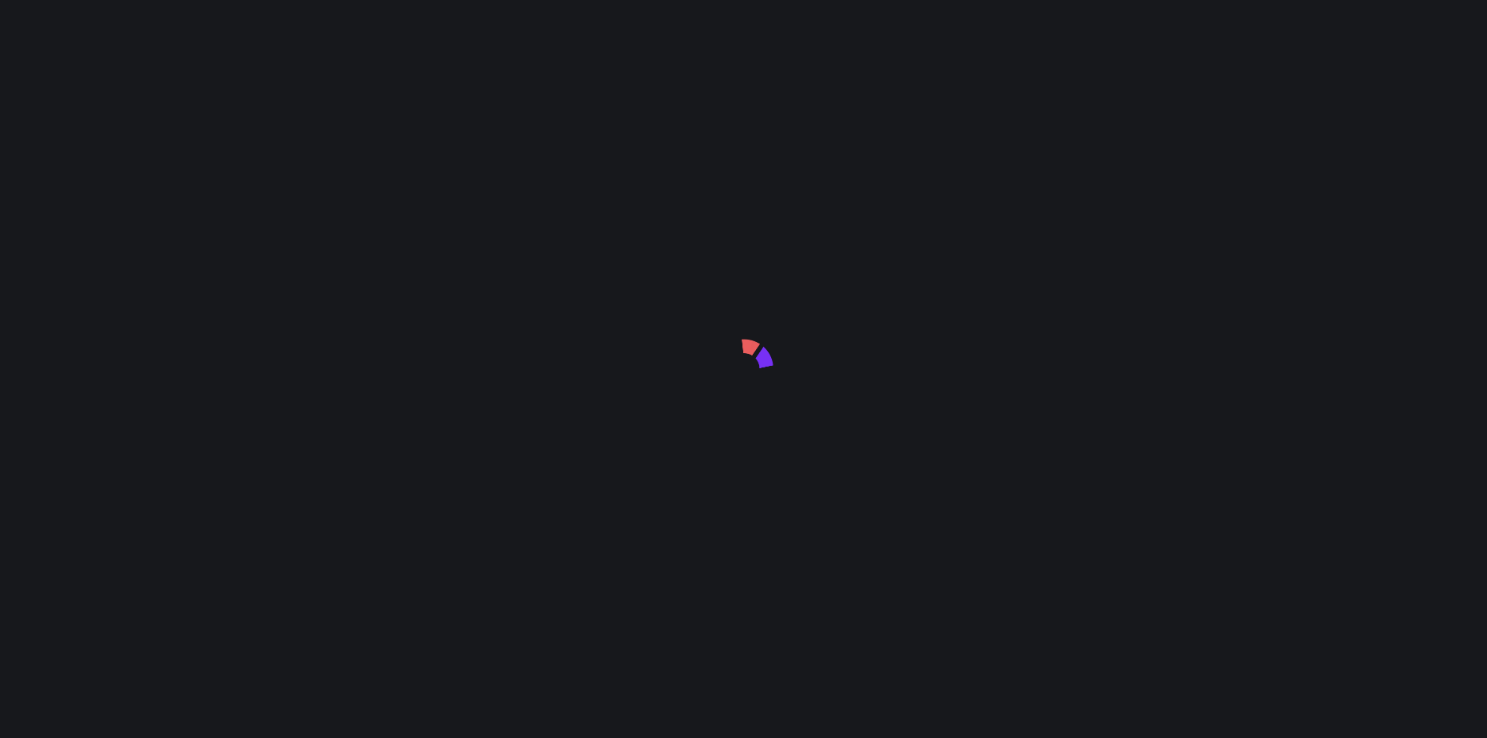 scroll, scrollTop: 0, scrollLeft: 0, axis: both 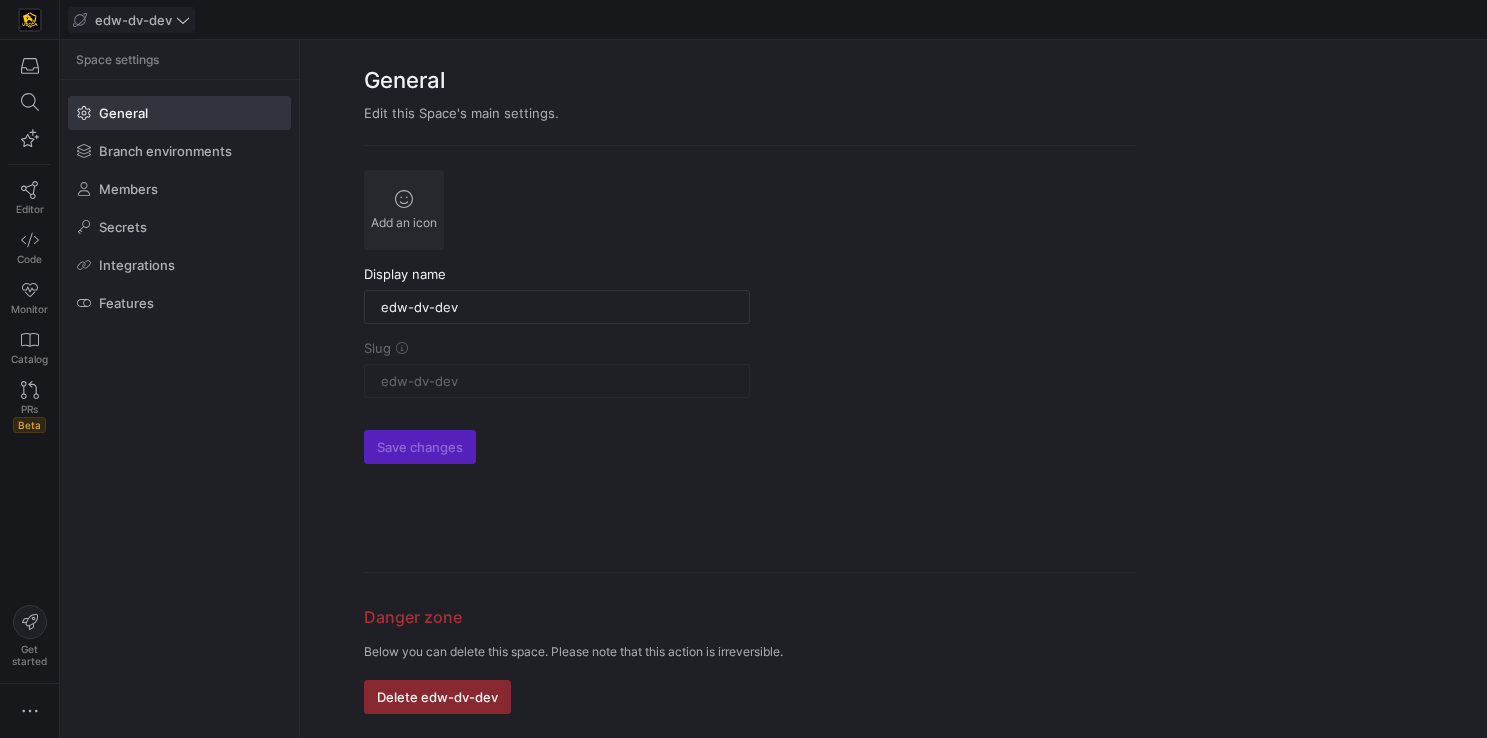click on "edw-dv-dev" at bounding box center (133, 20) 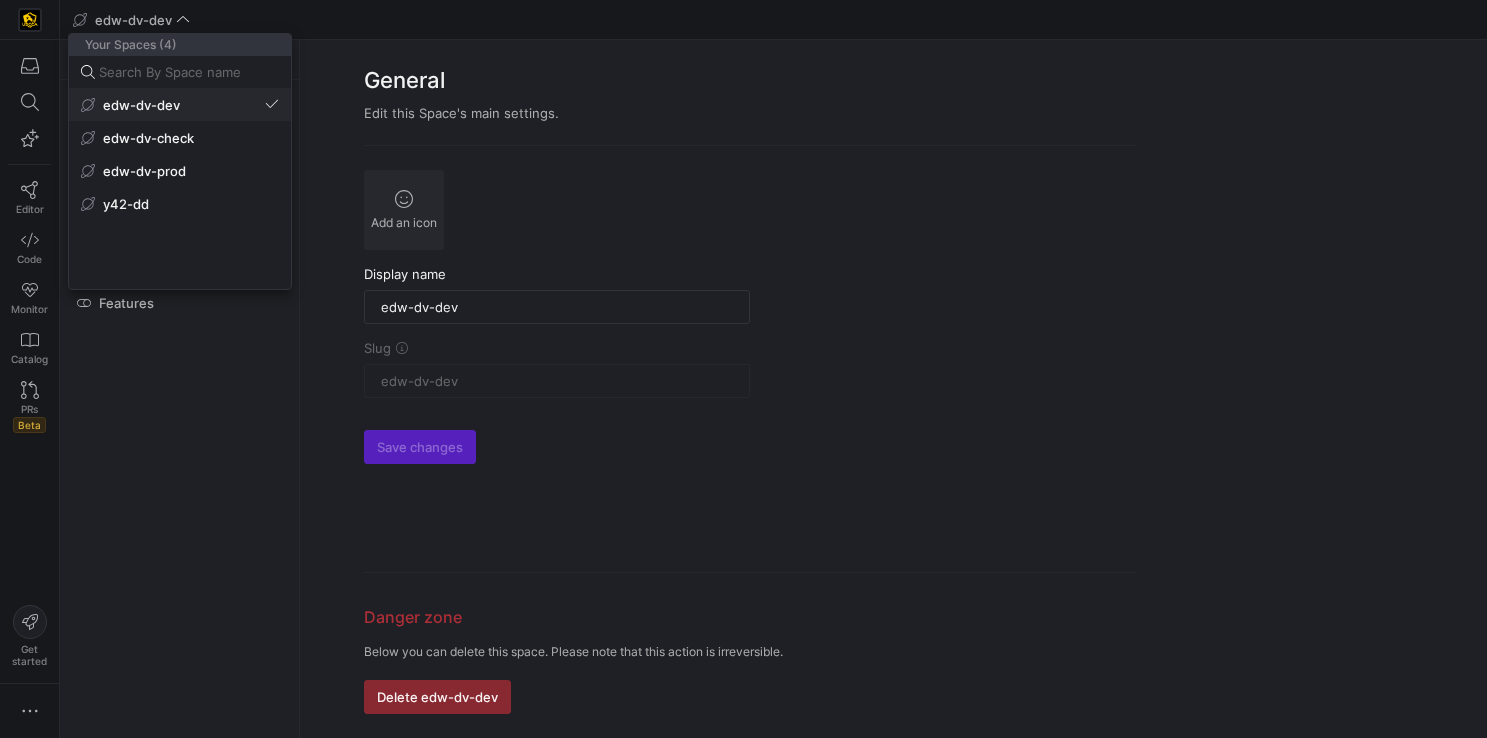 click on "edw-dv-dev" at bounding box center (180, 105) 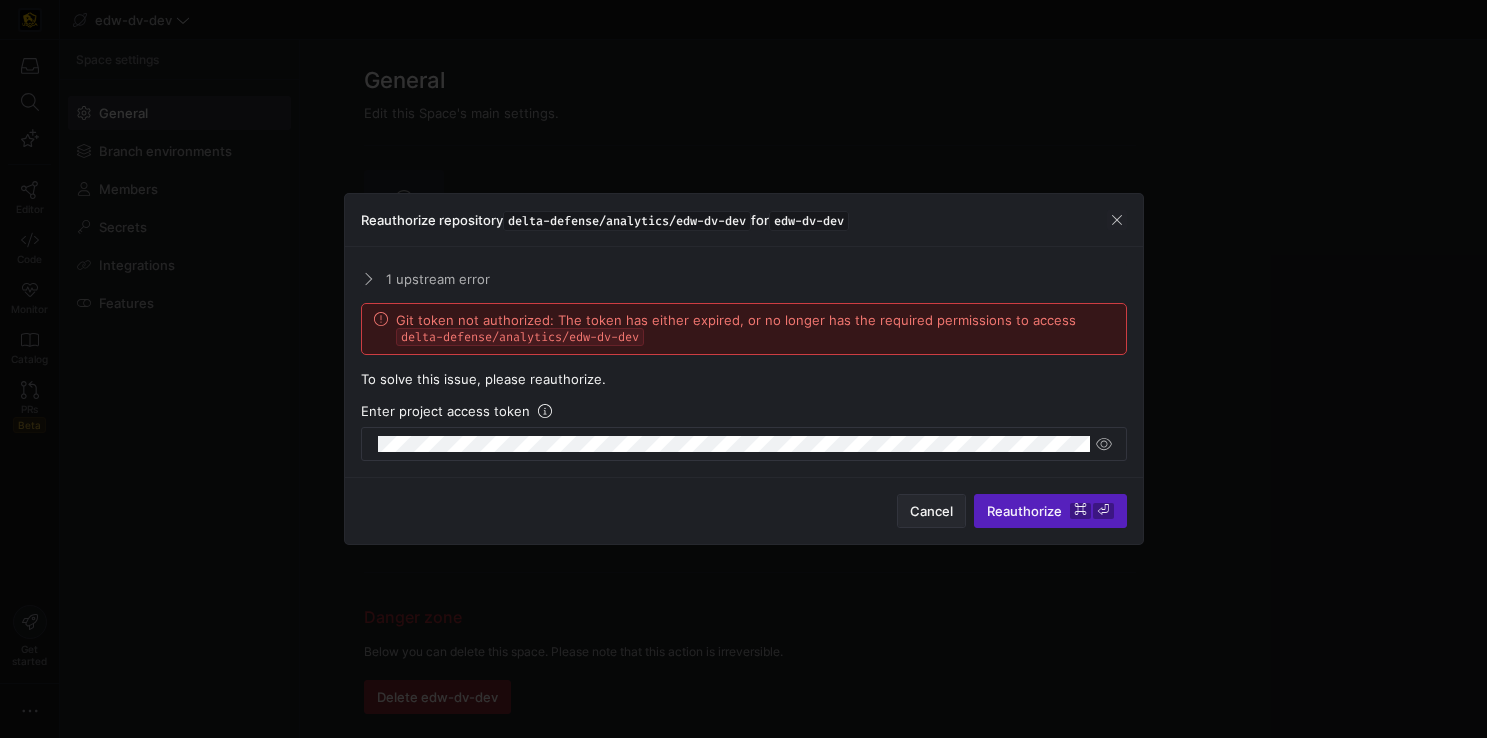 click on "Cancel" at bounding box center [931, 511] 